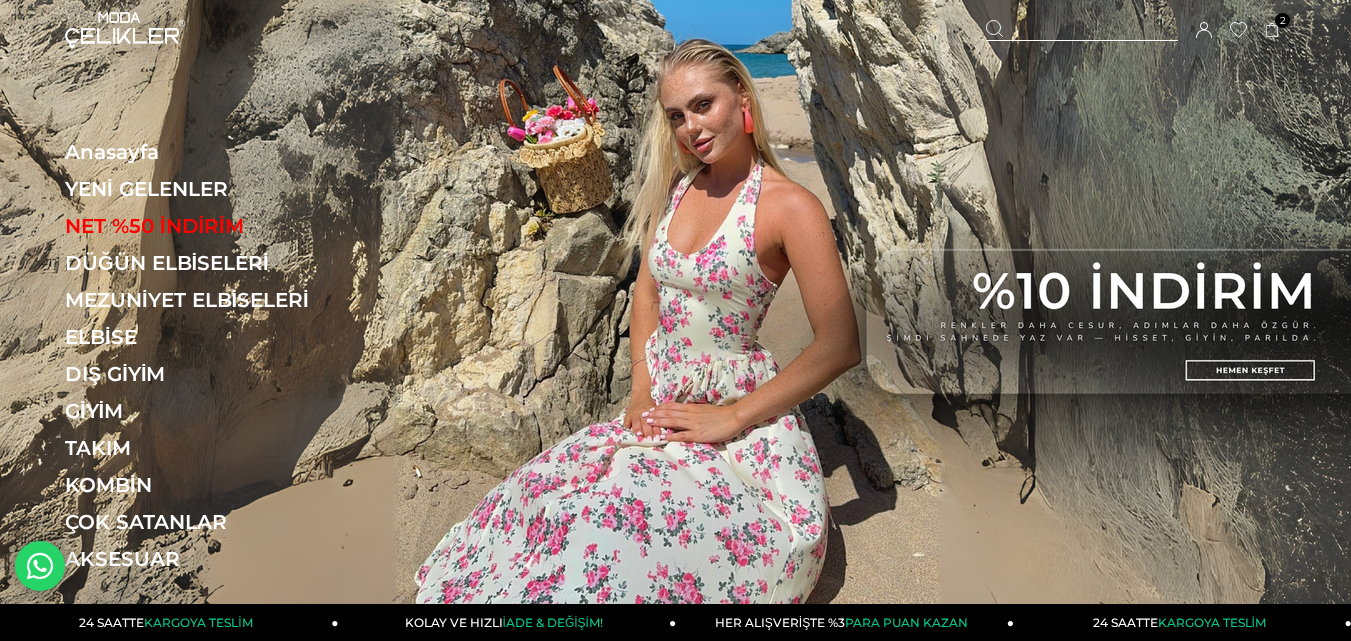 scroll, scrollTop: 0, scrollLeft: 0, axis: both 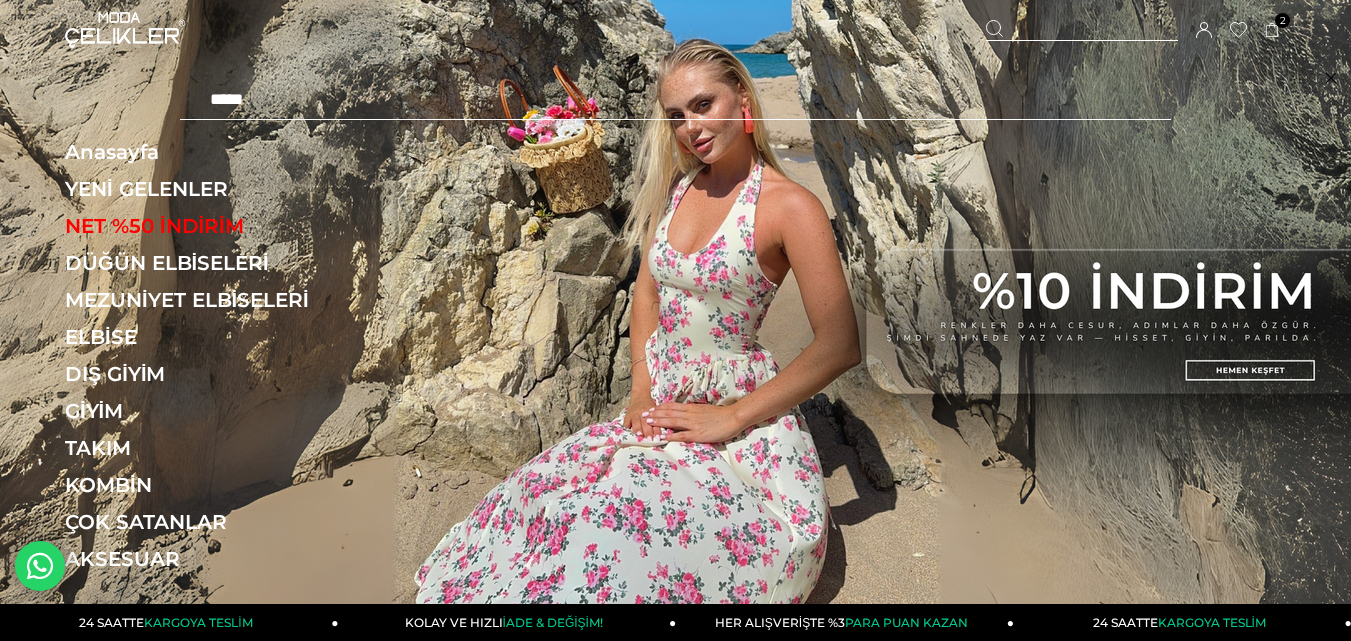 click at bounding box center [675, 100] 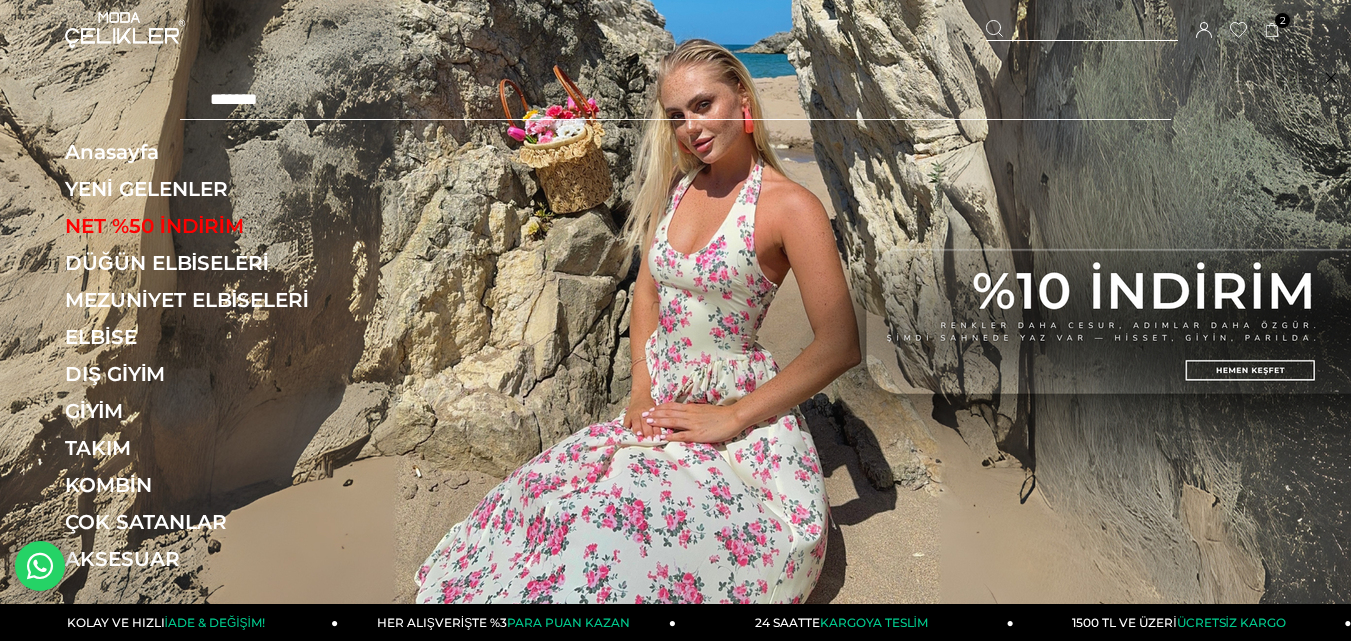 type on "*******" 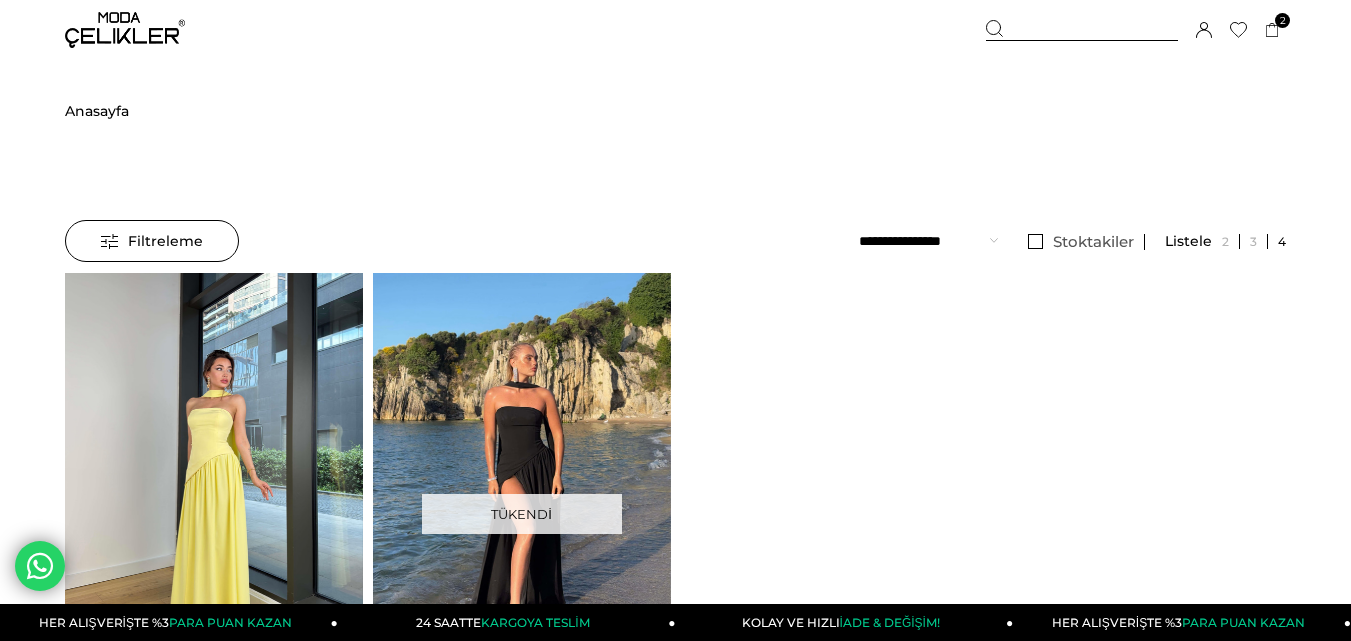scroll, scrollTop: 0, scrollLeft: 0, axis: both 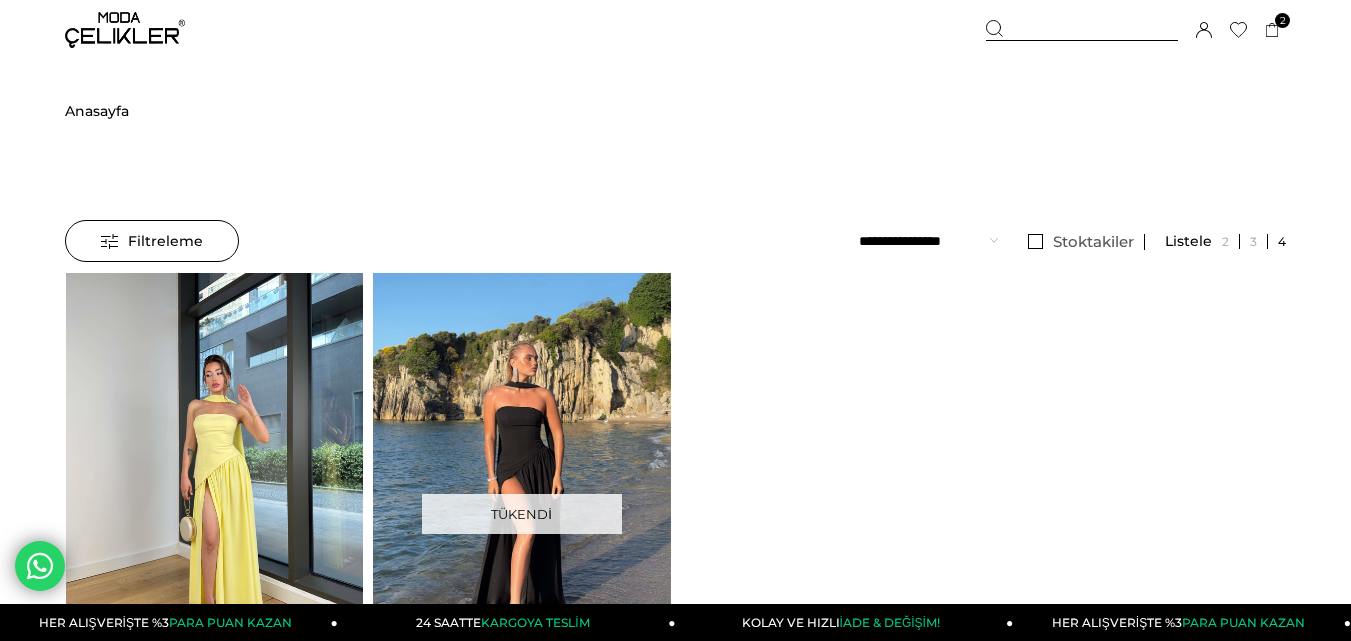click at bounding box center [215, 471] 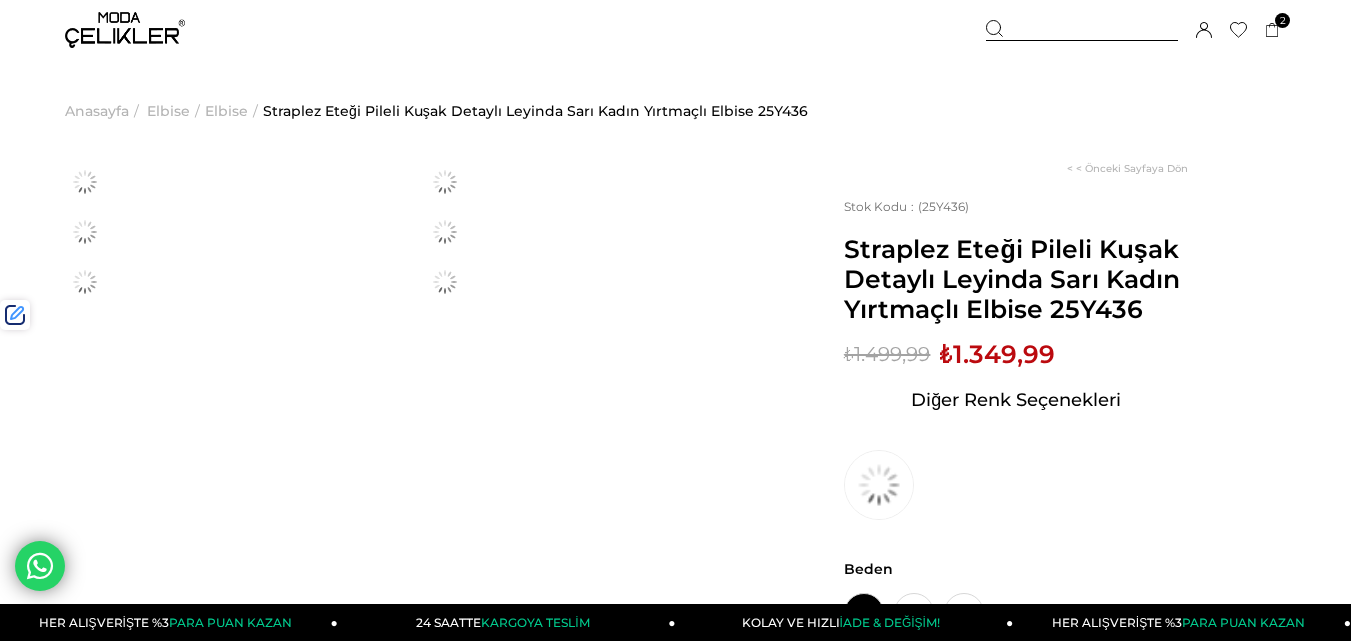 scroll, scrollTop: 0, scrollLeft: 0, axis: both 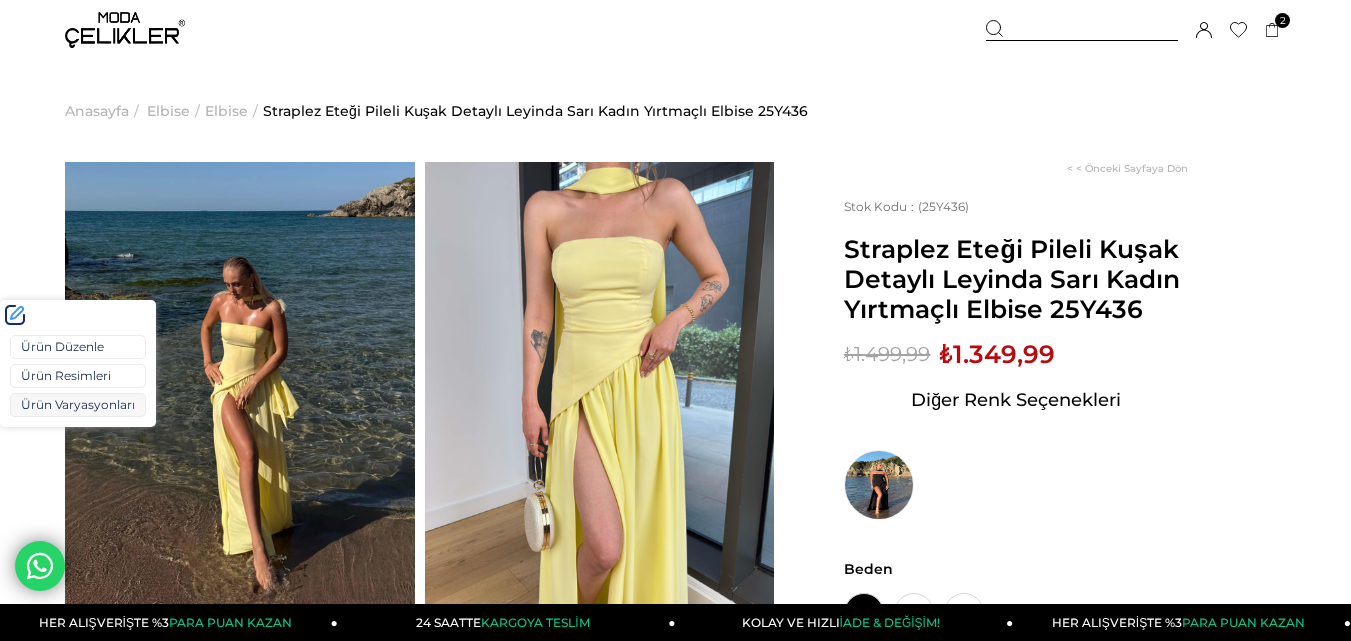 click on "Ürün Varyasyonları" at bounding box center (78, 405) 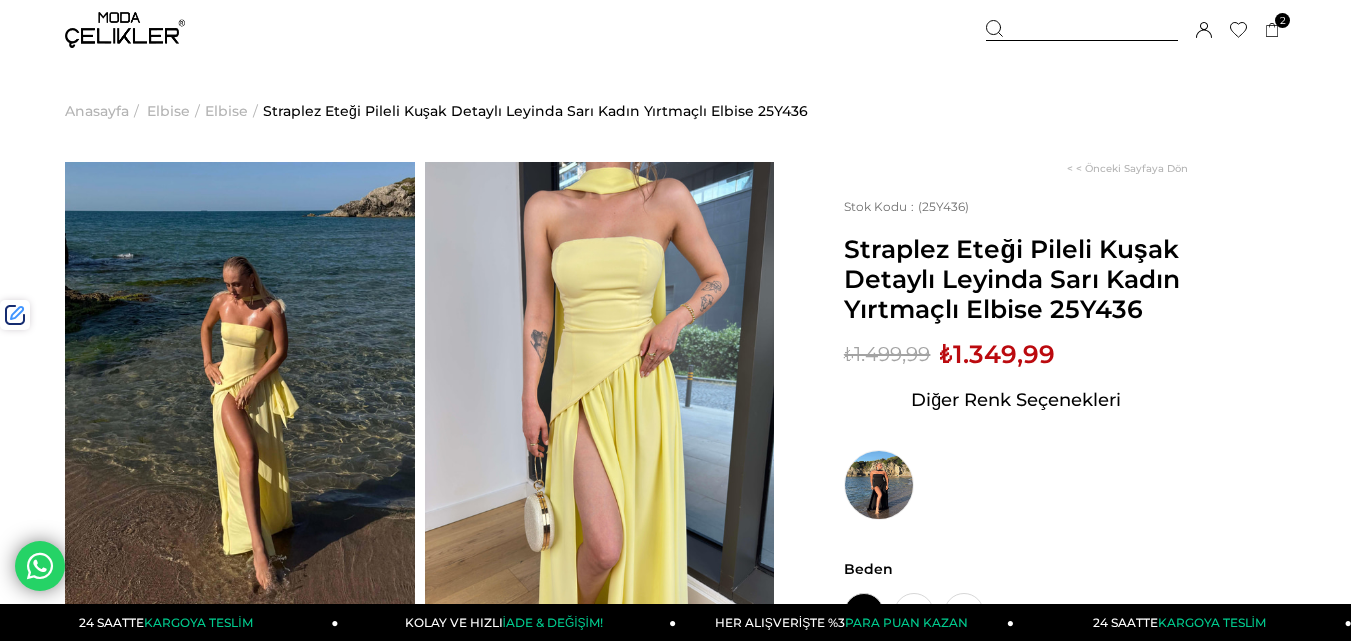 click at bounding box center [1082, 30] 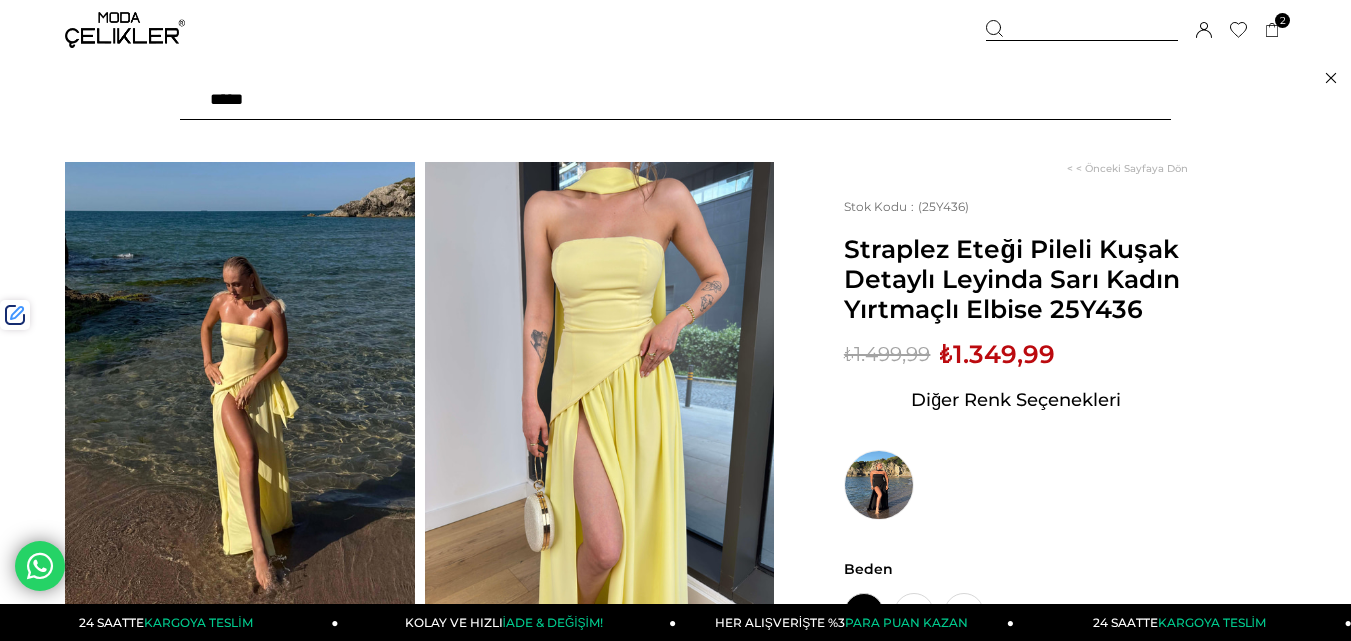 click at bounding box center (675, 100) 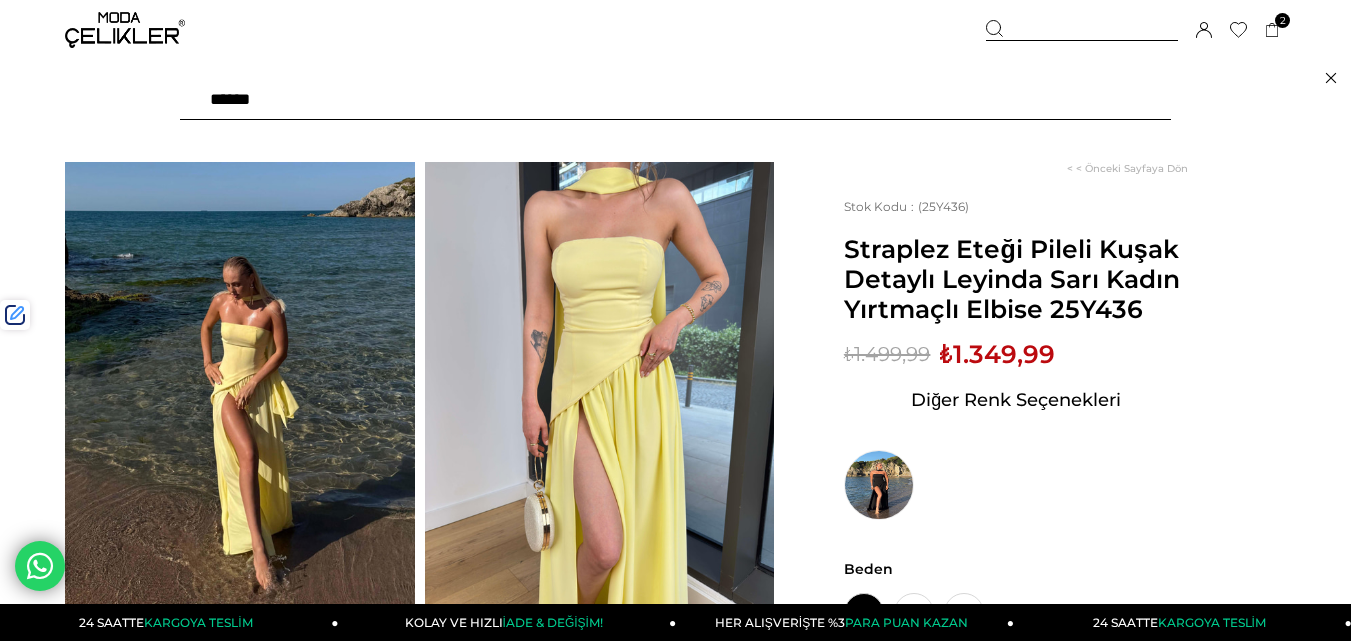 type on "*******" 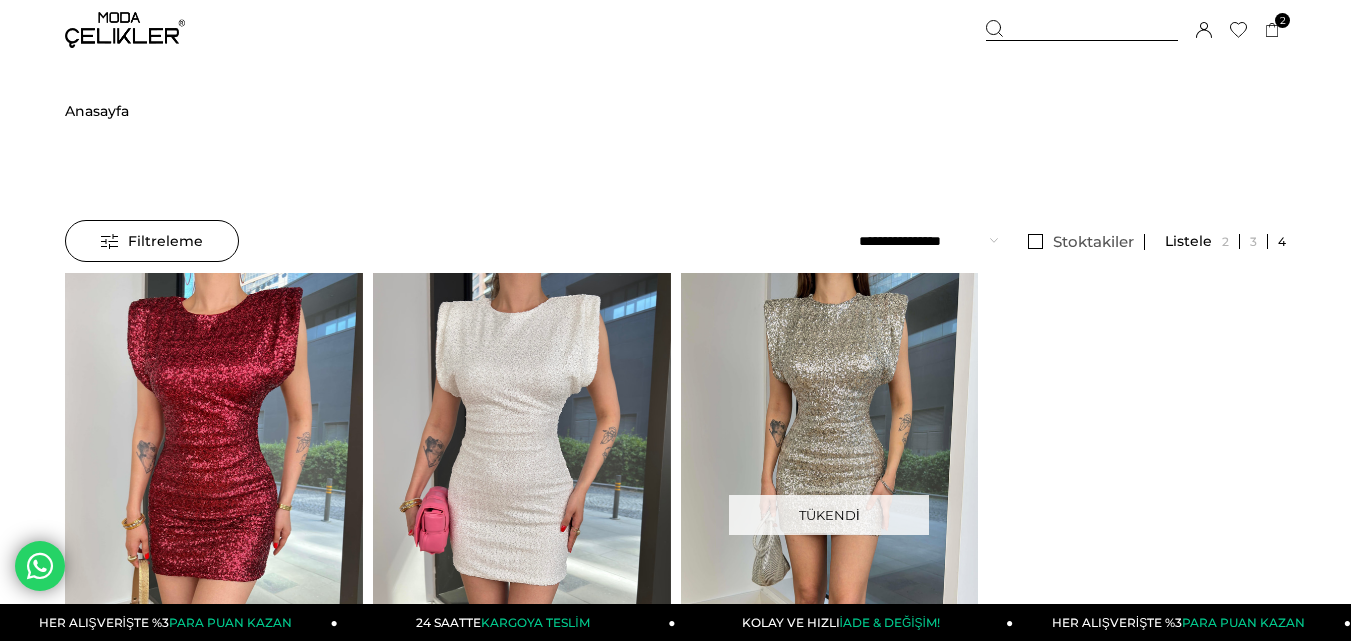 scroll, scrollTop: 0, scrollLeft: 0, axis: both 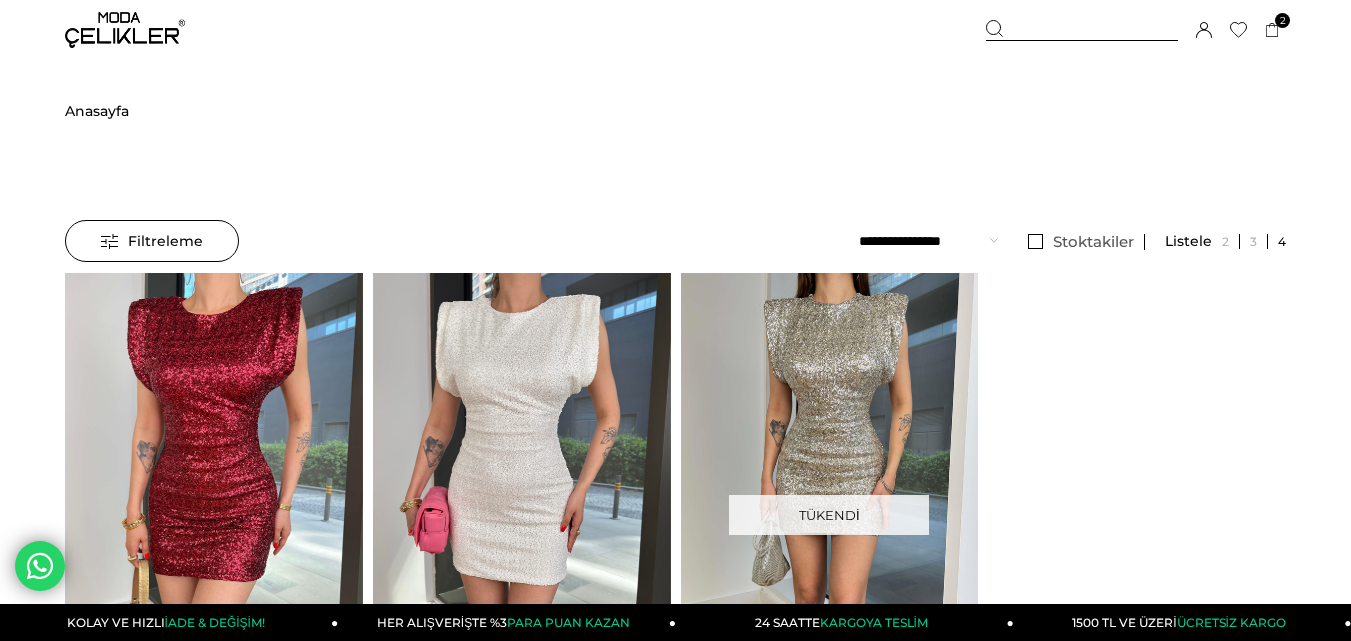 click at bounding box center (1082, 30) 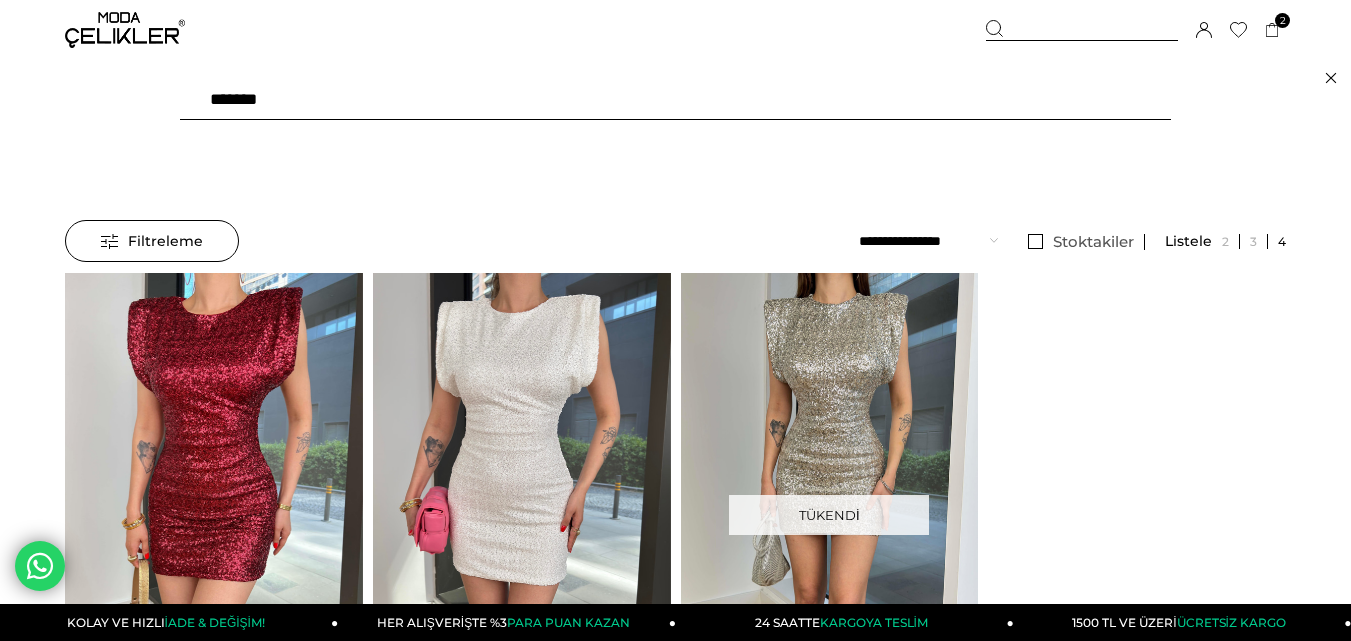 click on "*******" at bounding box center (675, 100) 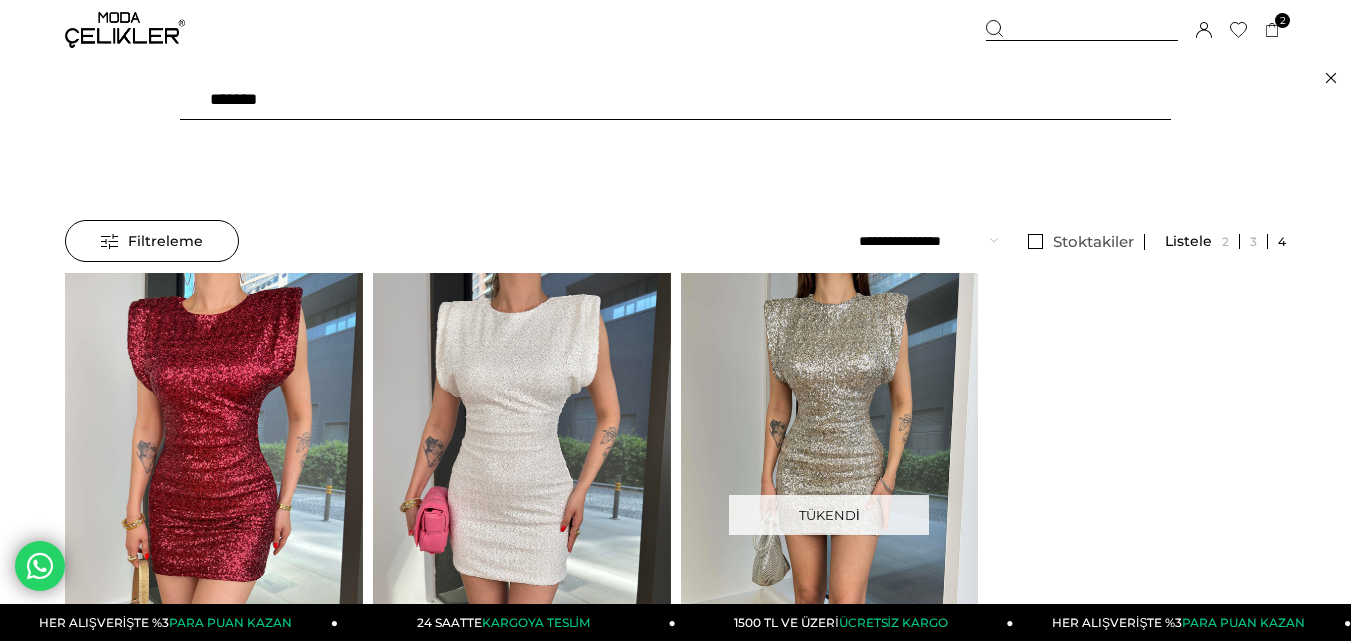 type on "*" 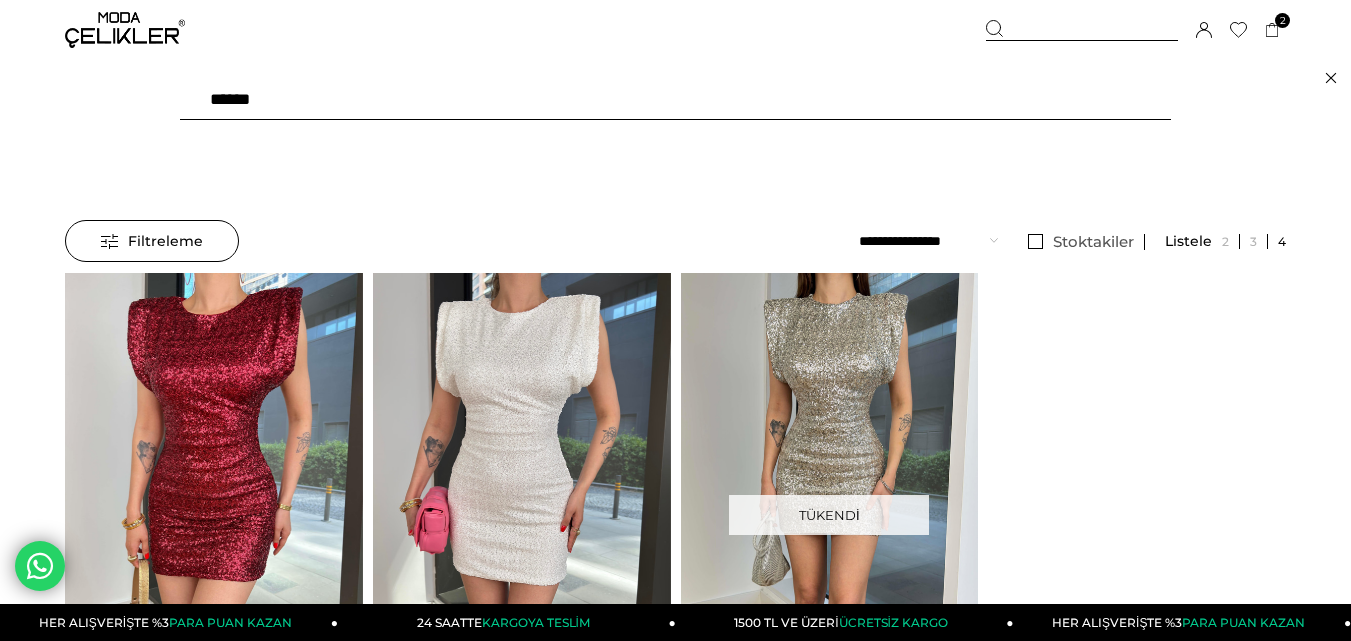 type on "*******" 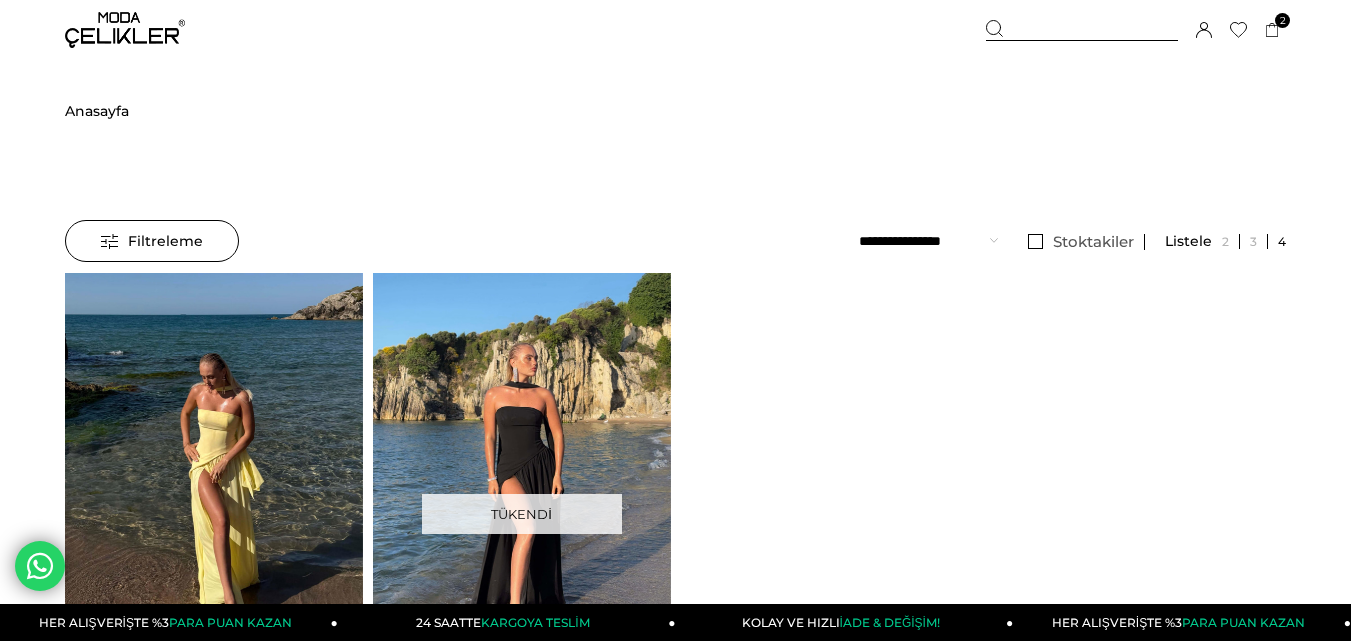scroll, scrollTop: 0, scrollLeft: 0, axis: both 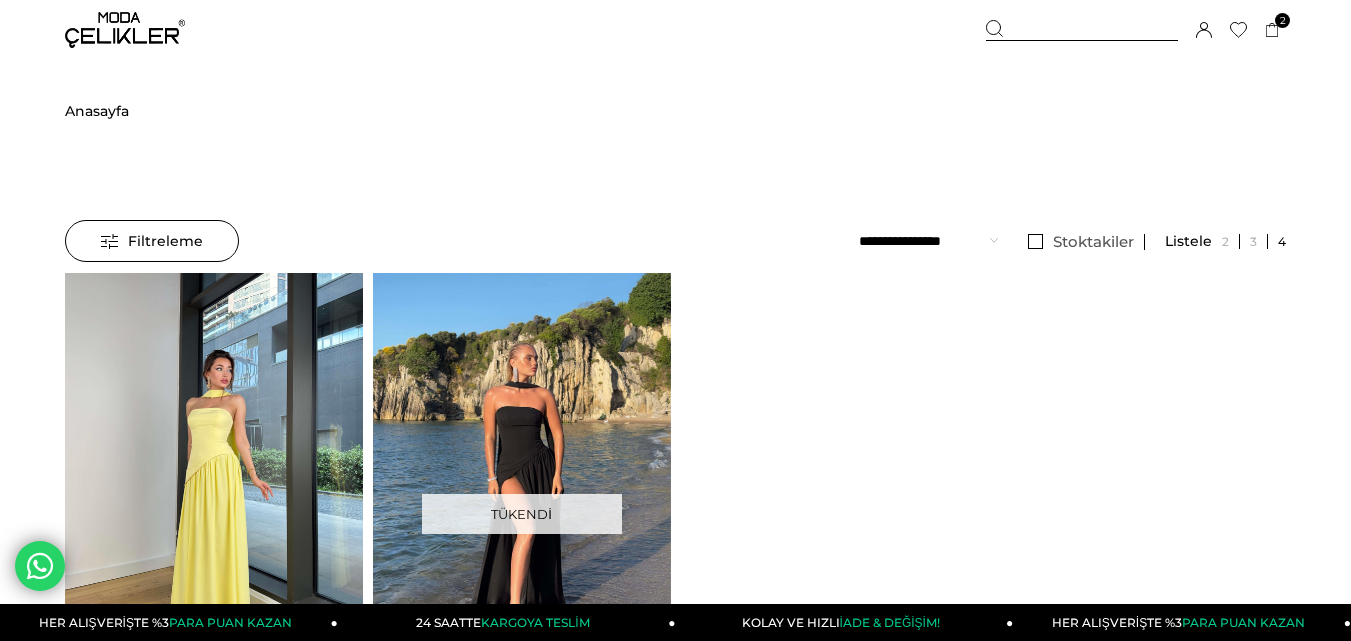 click at bounding box center (214, 471) 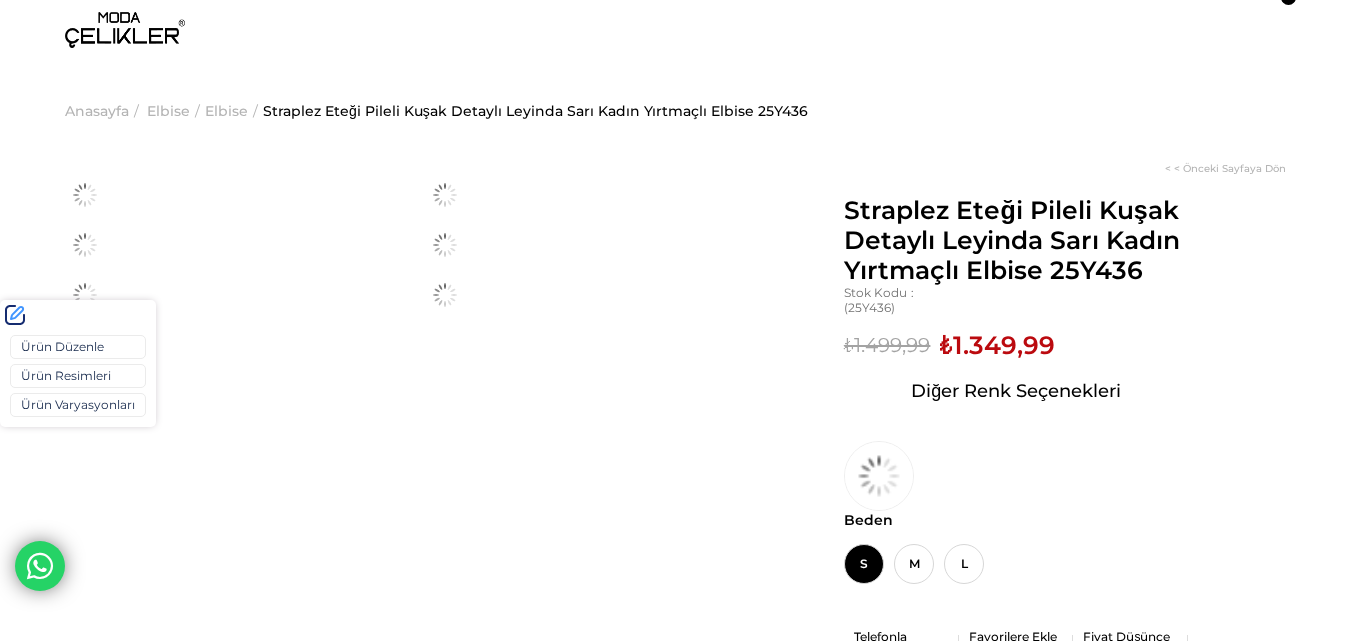 scroll, scrollTop: 0, scrollLeft: 0, axis: both 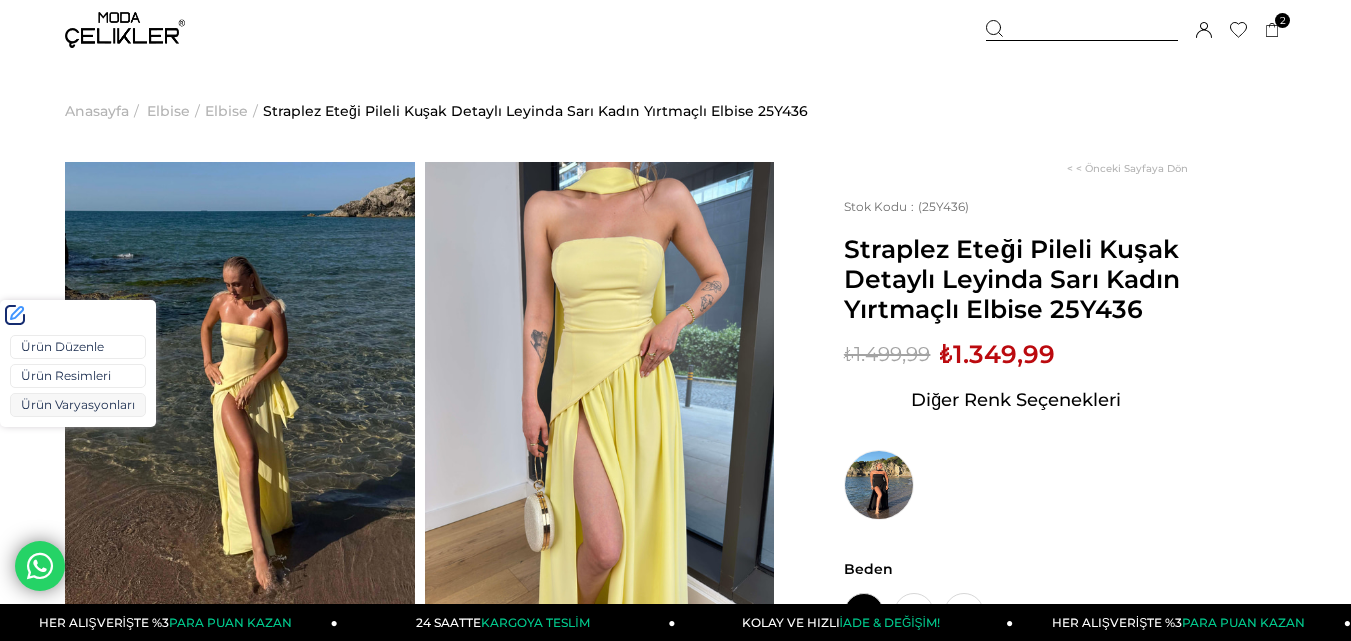click on "Ürün Varyasyonları" at bounding box center (78, 405) 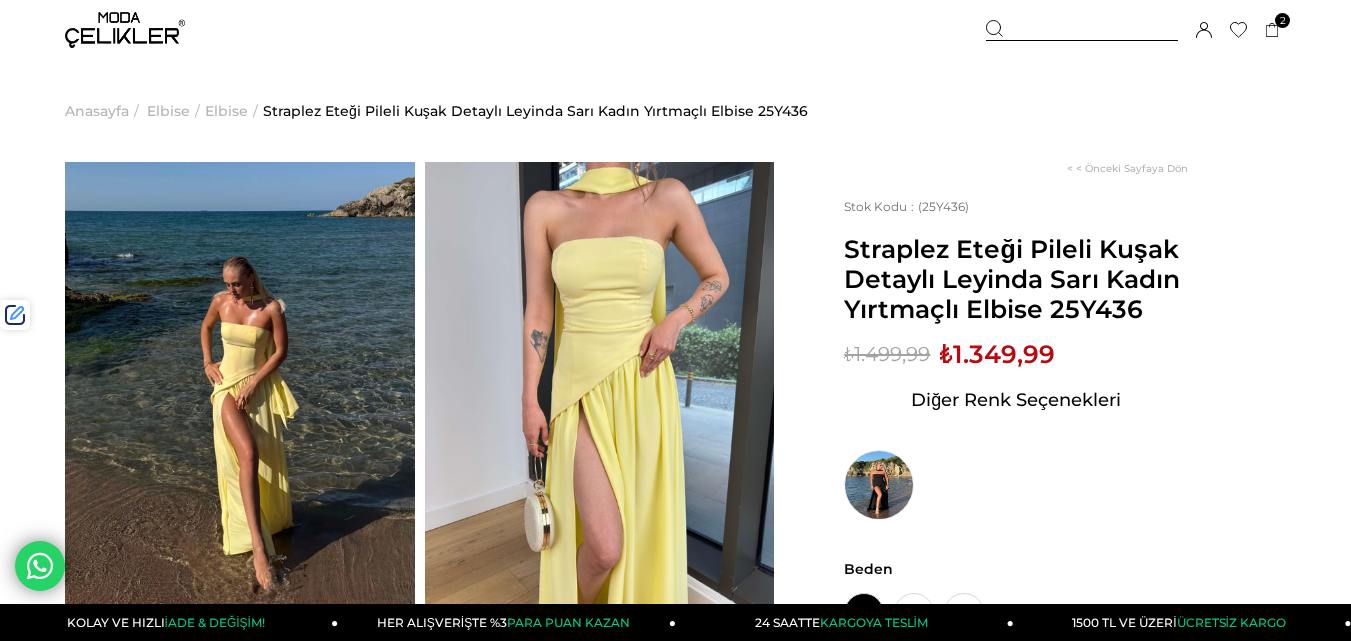 click on "₺1.349,99" at bounding box center (997, 354) 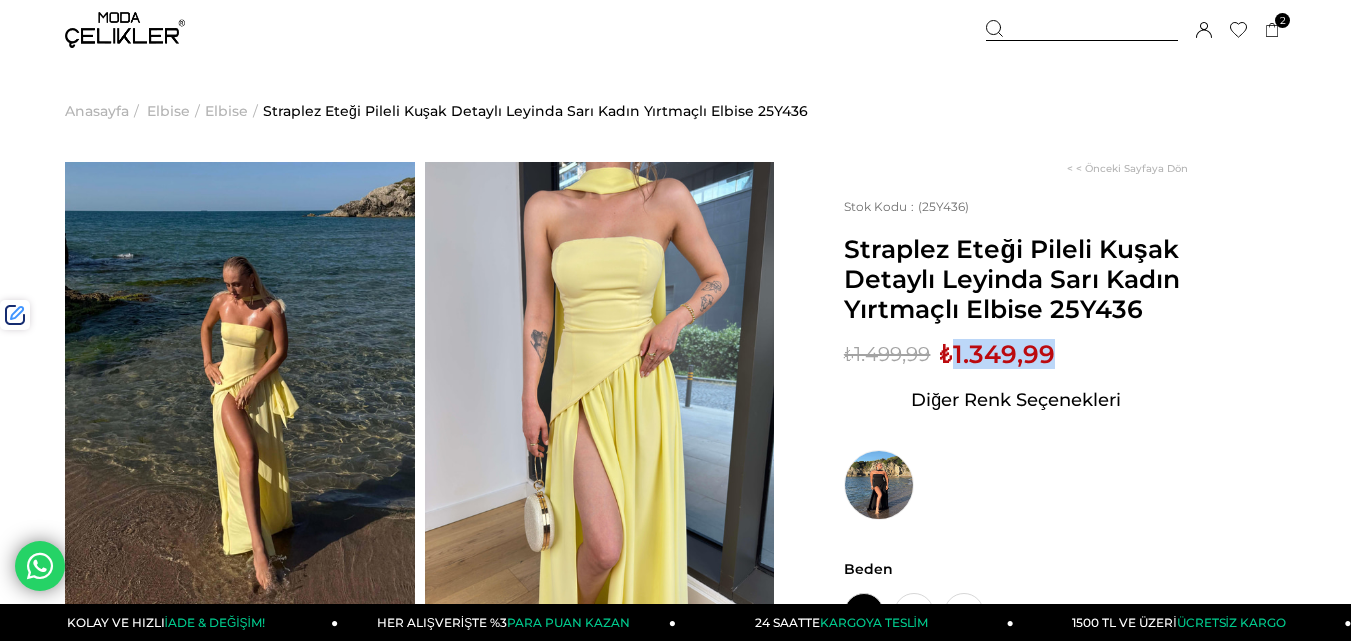 click on "₺1.349,99" at bounding box center (997, 354) 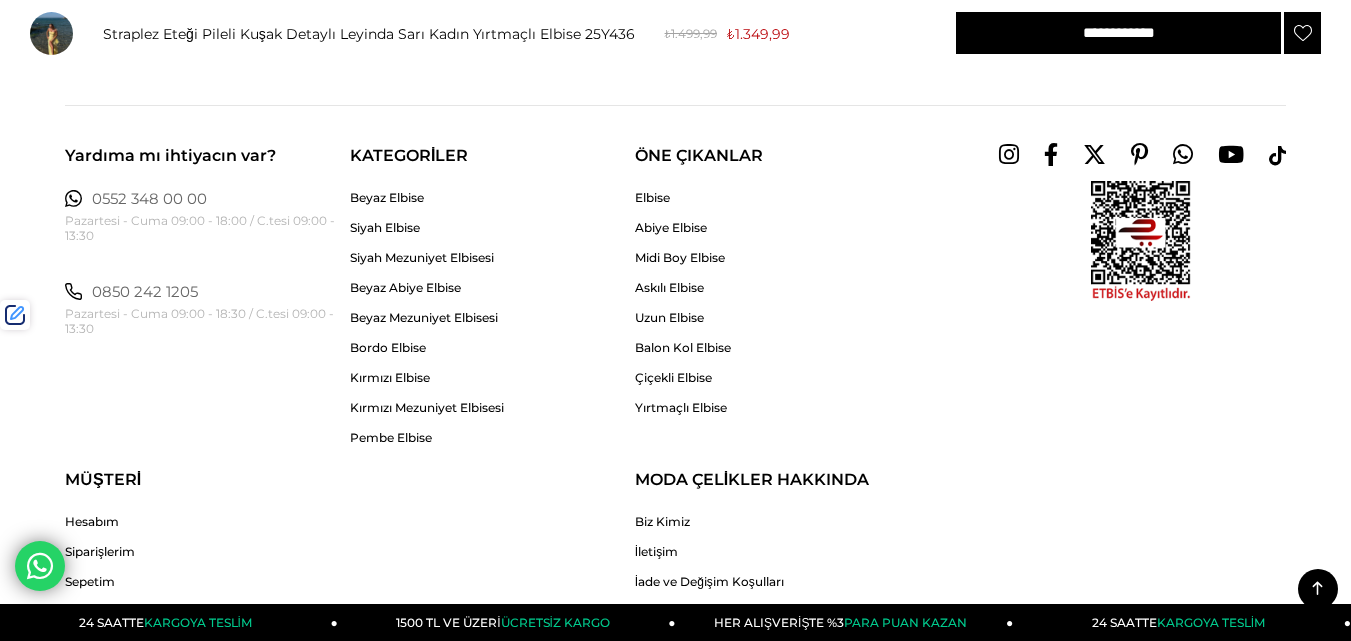 scroll, scrollTop: 3400, scrollLeft: 0, axis: vertical 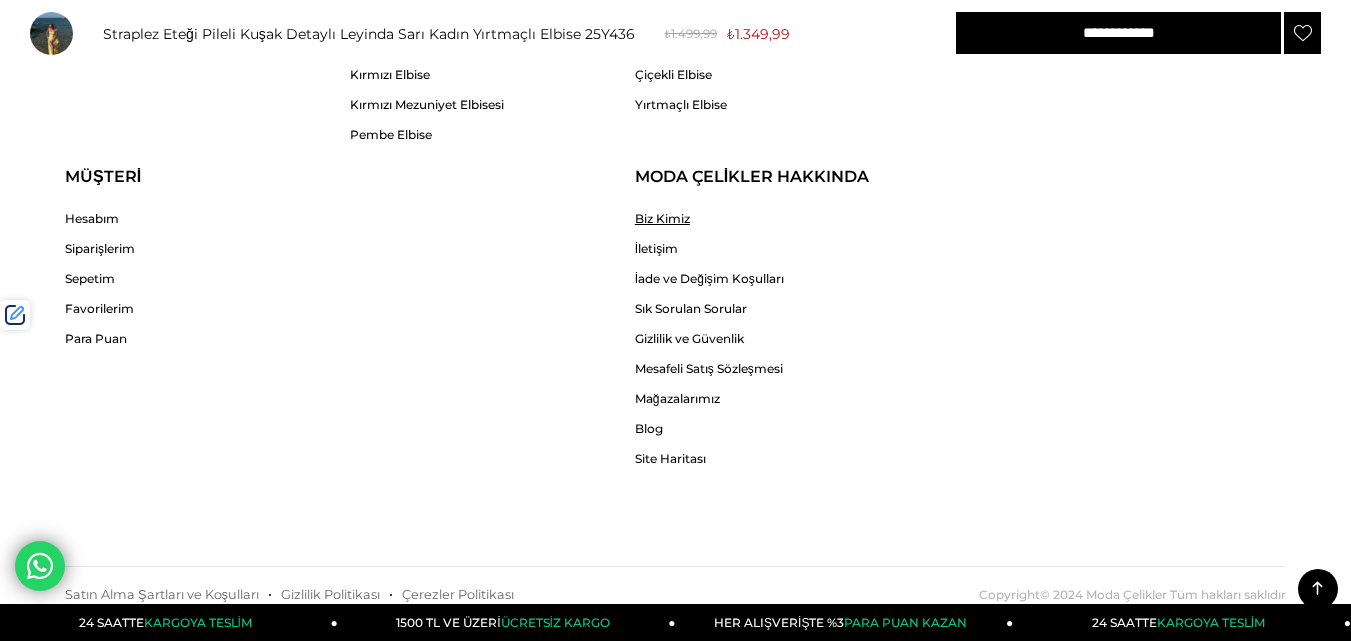 click on "Biz Kimiz" at bounding box center [709, 218] 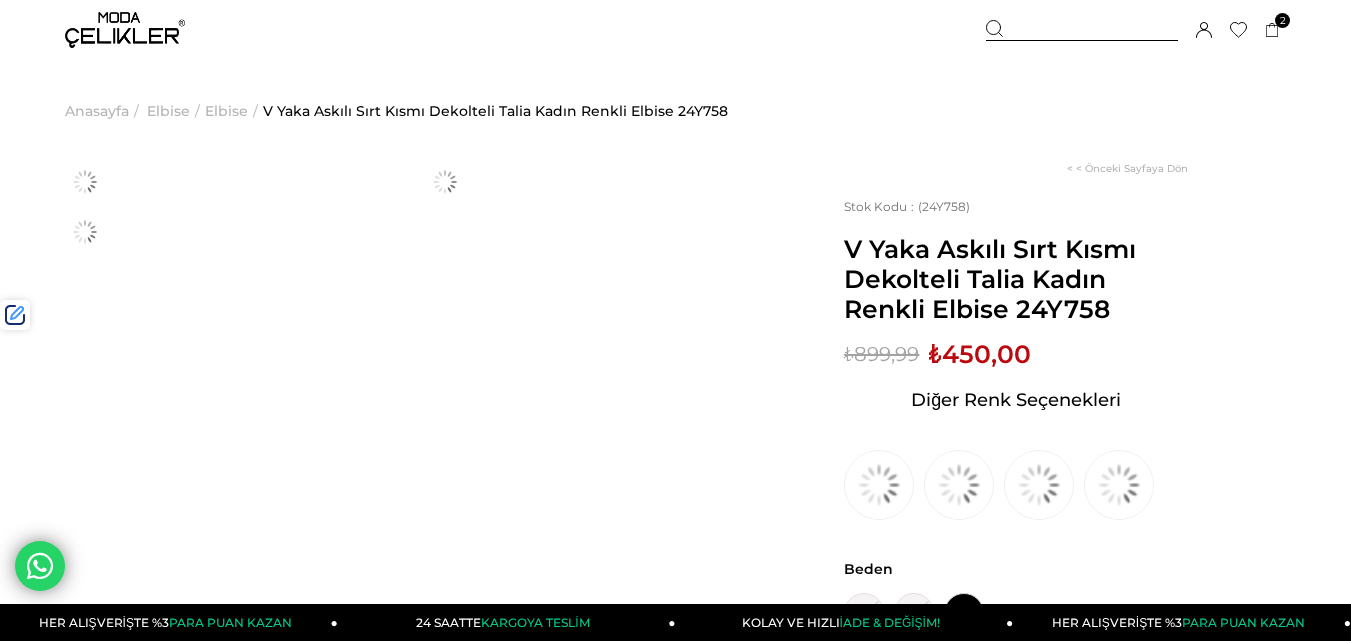 scroll, scrollTop: 0, scrollLeft: 0, axis: both 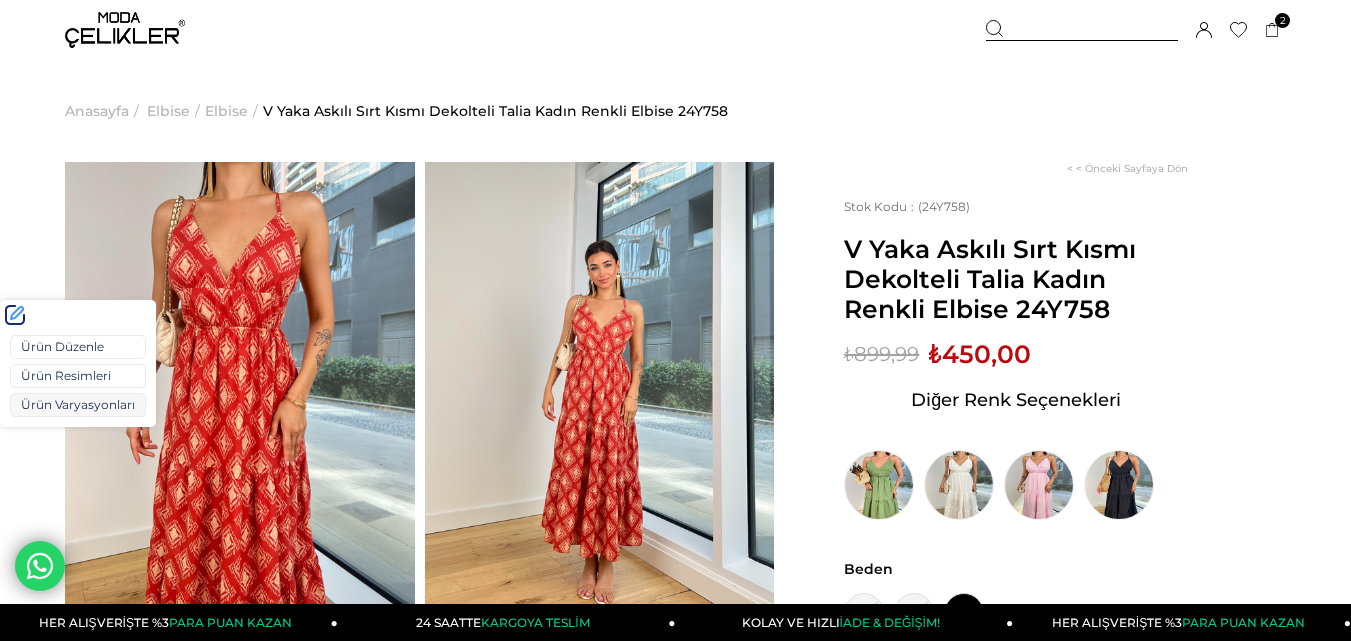 click on "Ürün Varyasyonları" at bounding box center (78, 405) 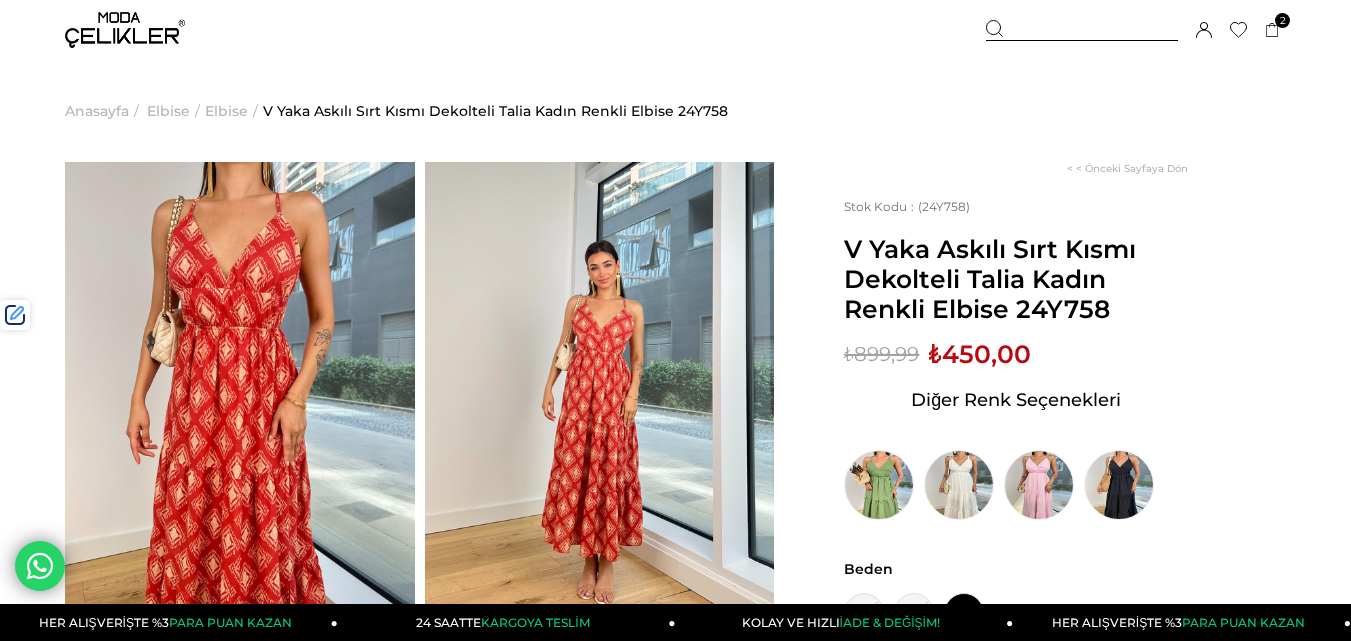 scroll, scrollTop: 0, scrollLeft: 0, axis: both 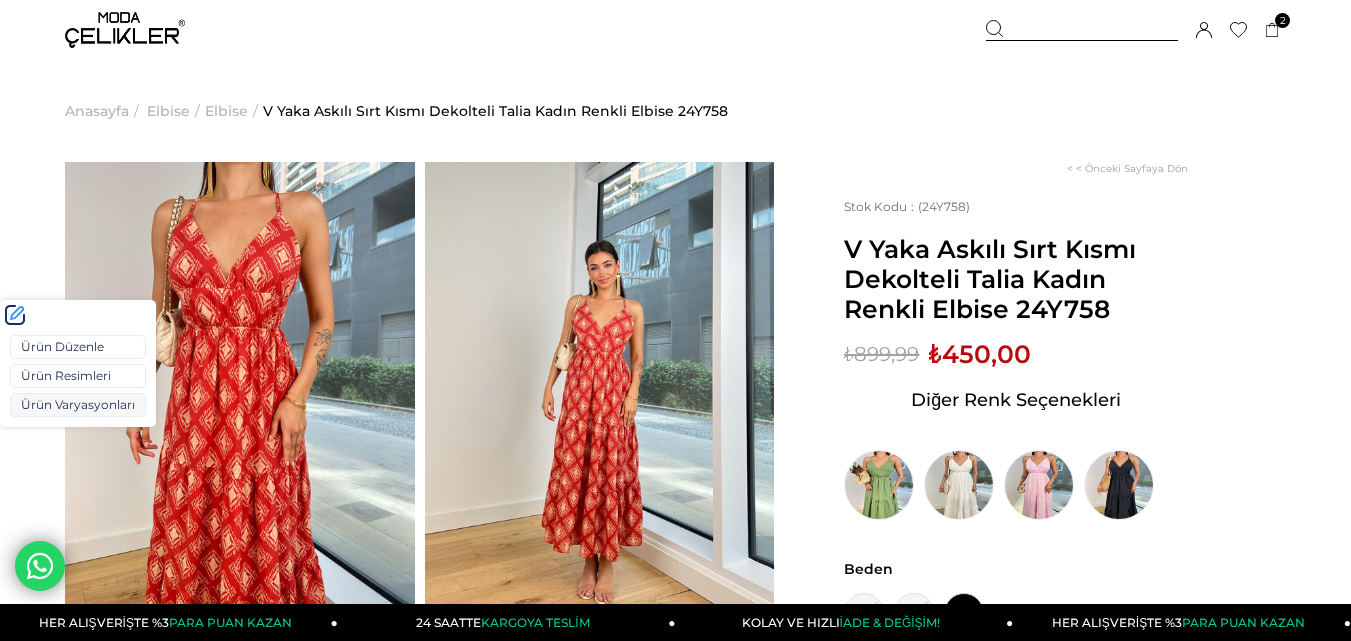 click on "Ürün Varyasyonları" at bounding box center [78, 405] 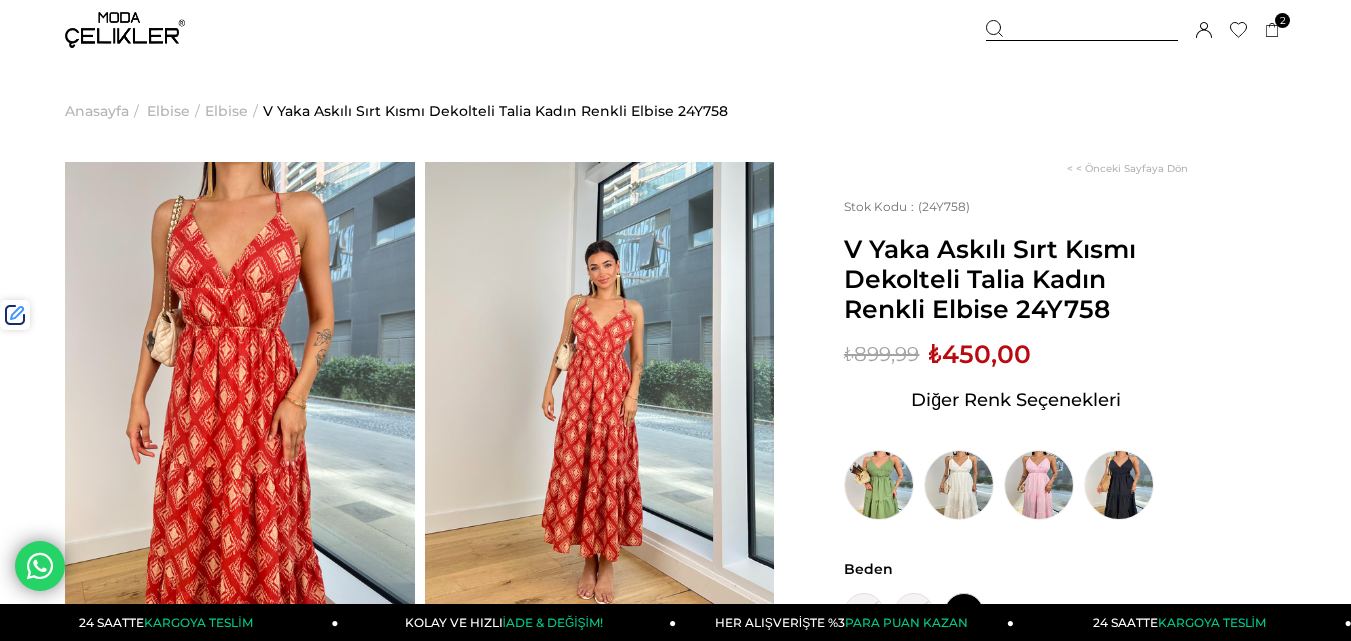 click on "Stok Kodu (24Y758)
V Yaka Askılı Sırt Kısmı Dekolteli Talia Kadın Renkli Elbise 24Y758
Sepetteki Son Fiyat
Fiyat
:
₺899,99 (KDV Dahil)
İndirimli
:
₺450,00 (KDV Dahil)
Sepet Fiyatı
:
Diğer Renk Seçenekleri" at bounding box center (1016, 359) 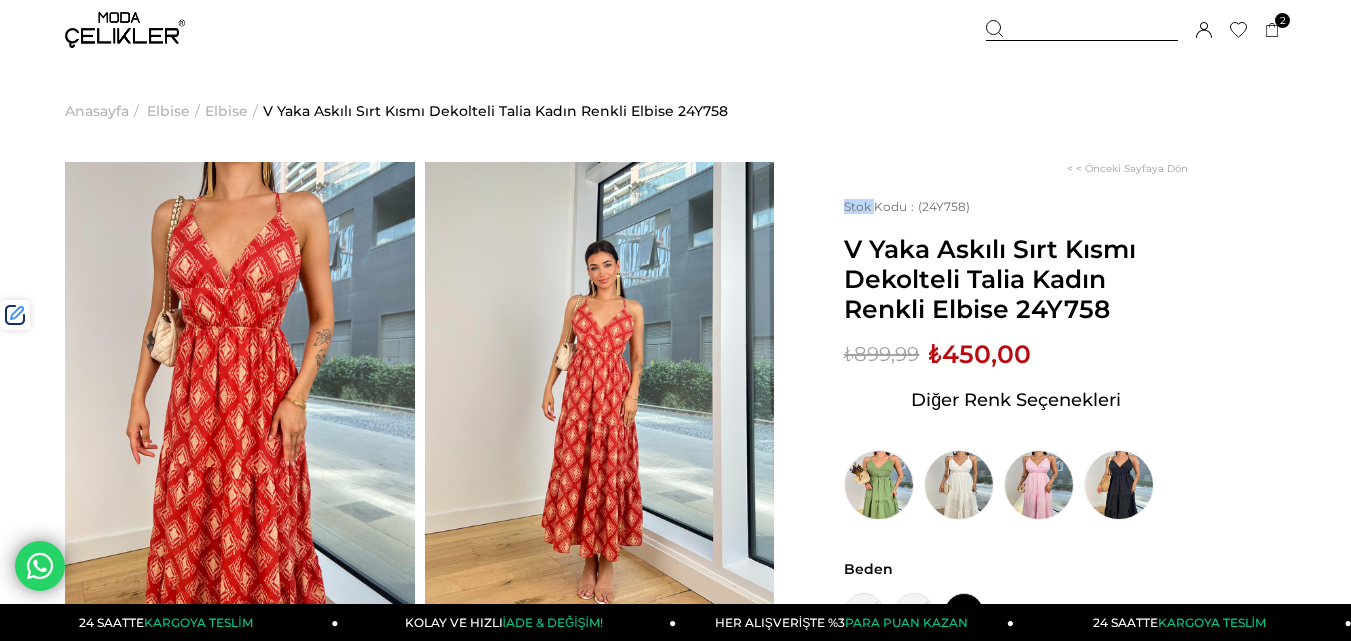 click on "Stok Kodu (24Y758)
V Yaka Askılı Sırt Kısmı Dekolteli Talia Kadın Renkli Elbise 24Y758
Sepetteki Son Fiyat
Fiyat
:
₺899,99 (KDV Dahil)
İndirimli
:
₺450,00 (KDV Dahil)
Sepet Fiyatı
:
Diğer Renk Seçenekleri" at bounding box center (1016, 359) 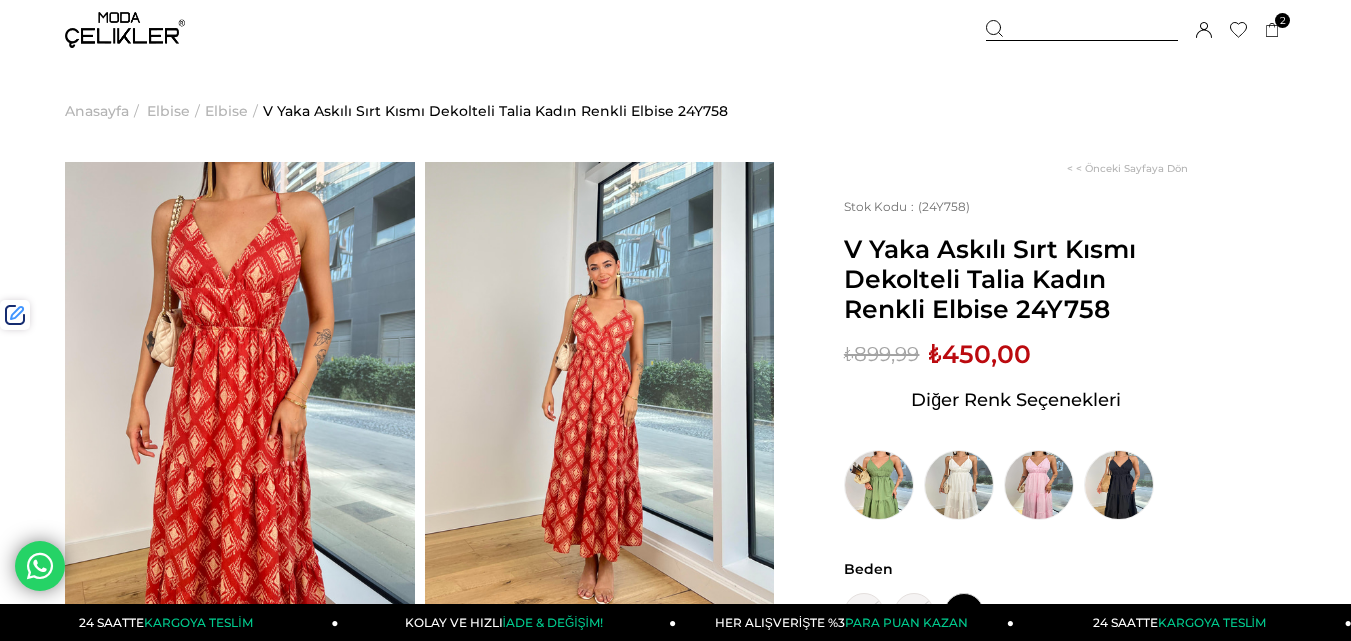 click on "₺450,00" at bounding box center [980, 354] 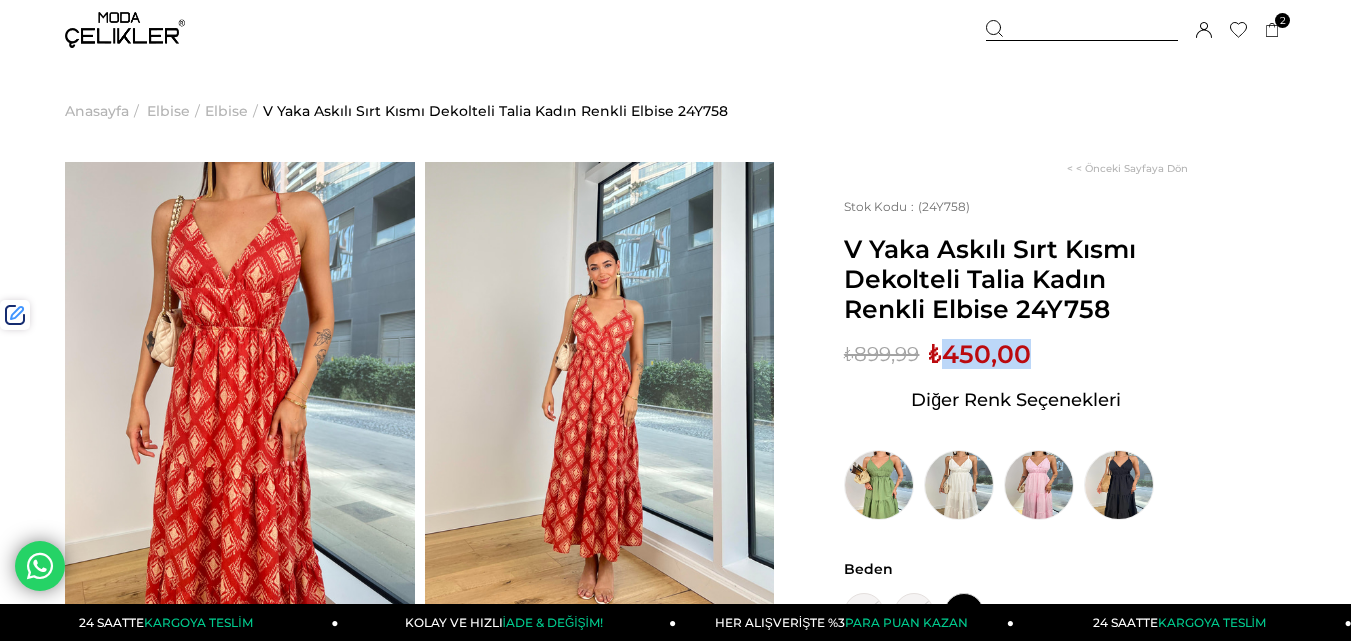 click on "₺450,00" at bounding box center [980, 354] 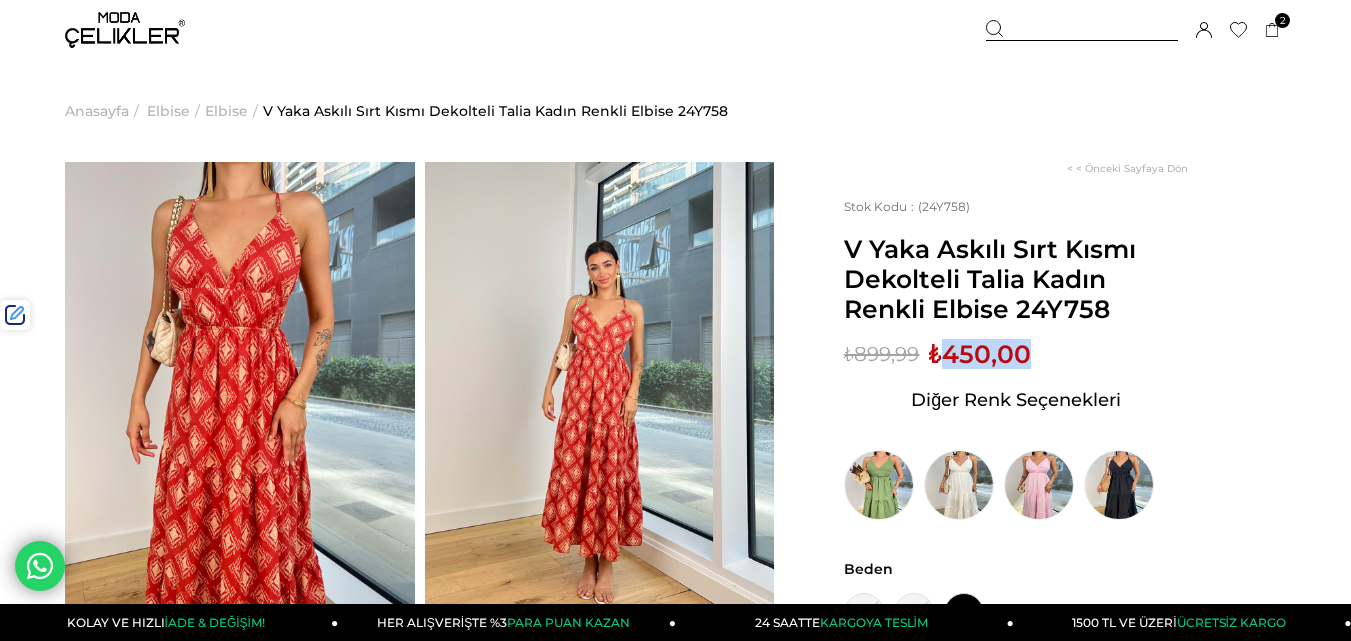 copy on "450,00" 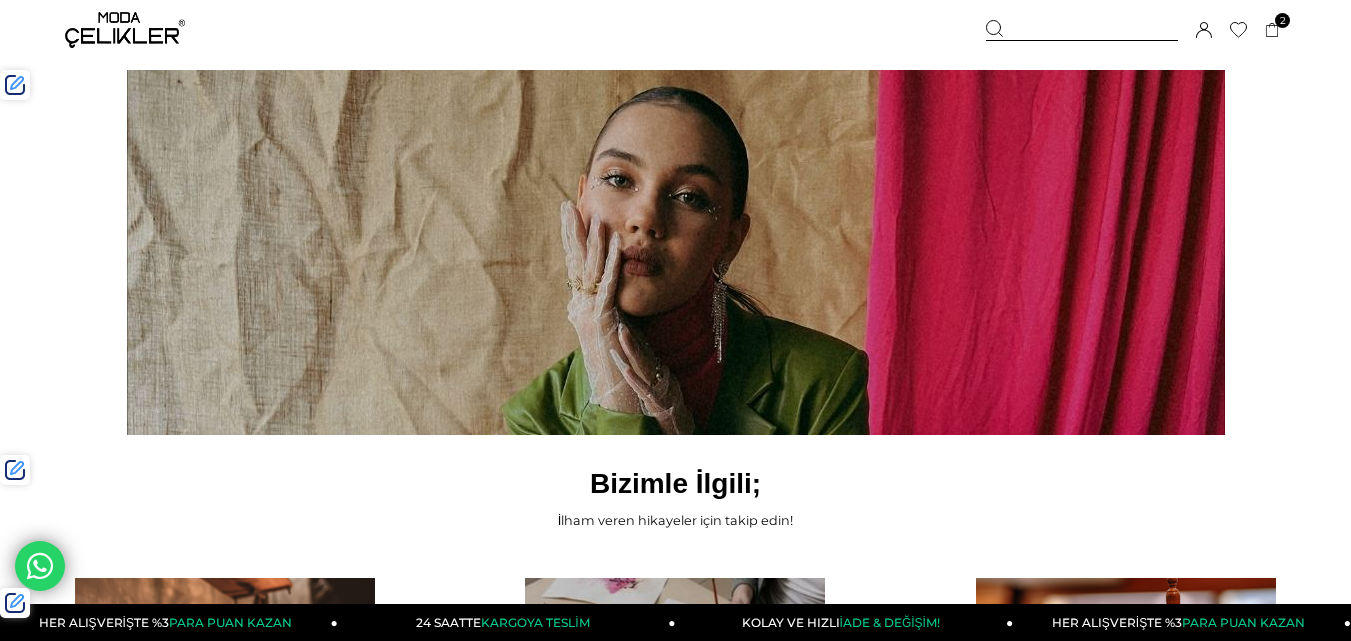 scroll, scrollTop: 0, scrollLeft: 0, axis: both 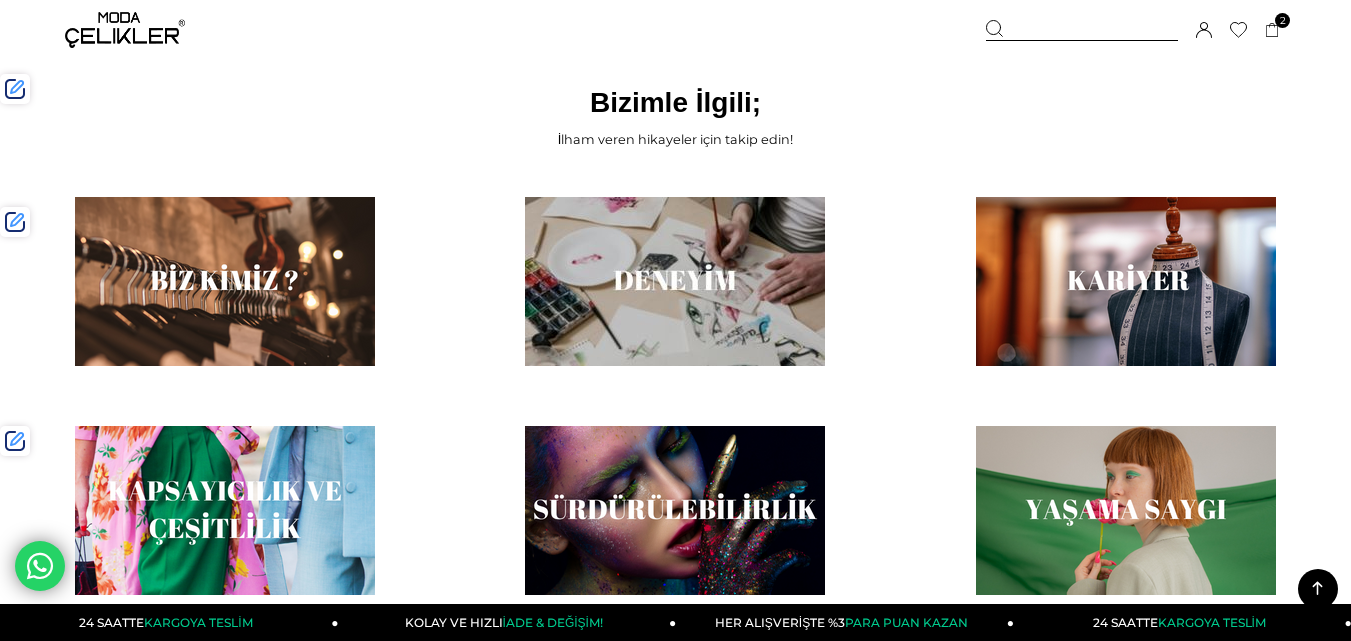 click at bounding box center [225, 281] 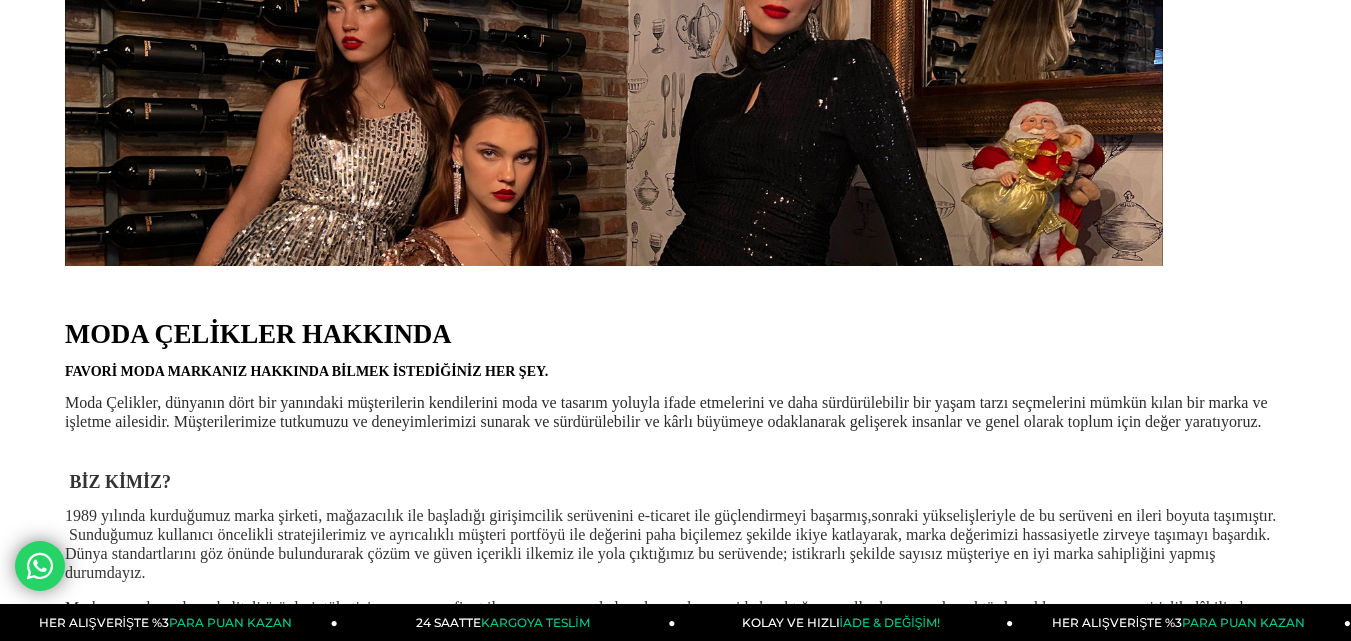 scroll, scrollTop: 200, scrollLeft: 0, axis: vertical 